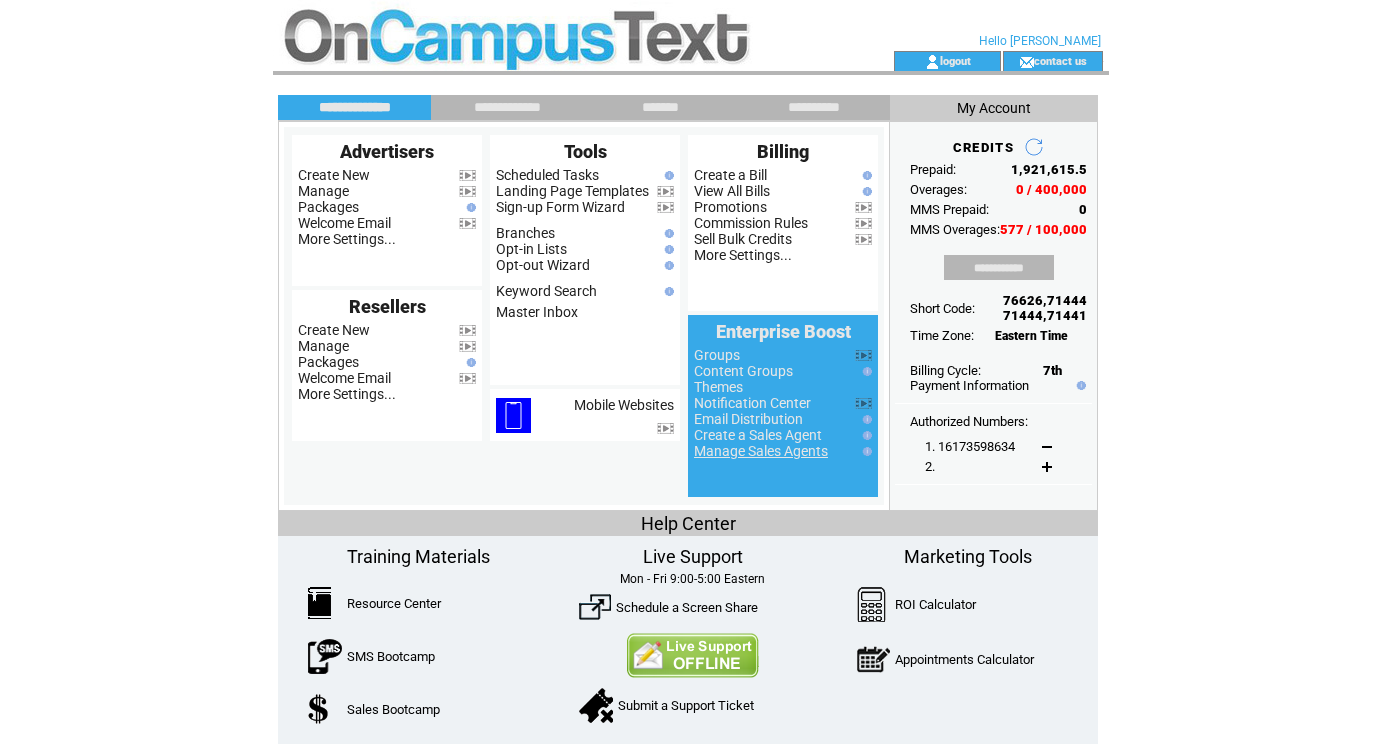 scroll, scrollTop: 0, scrollLeft: 0, axis: both 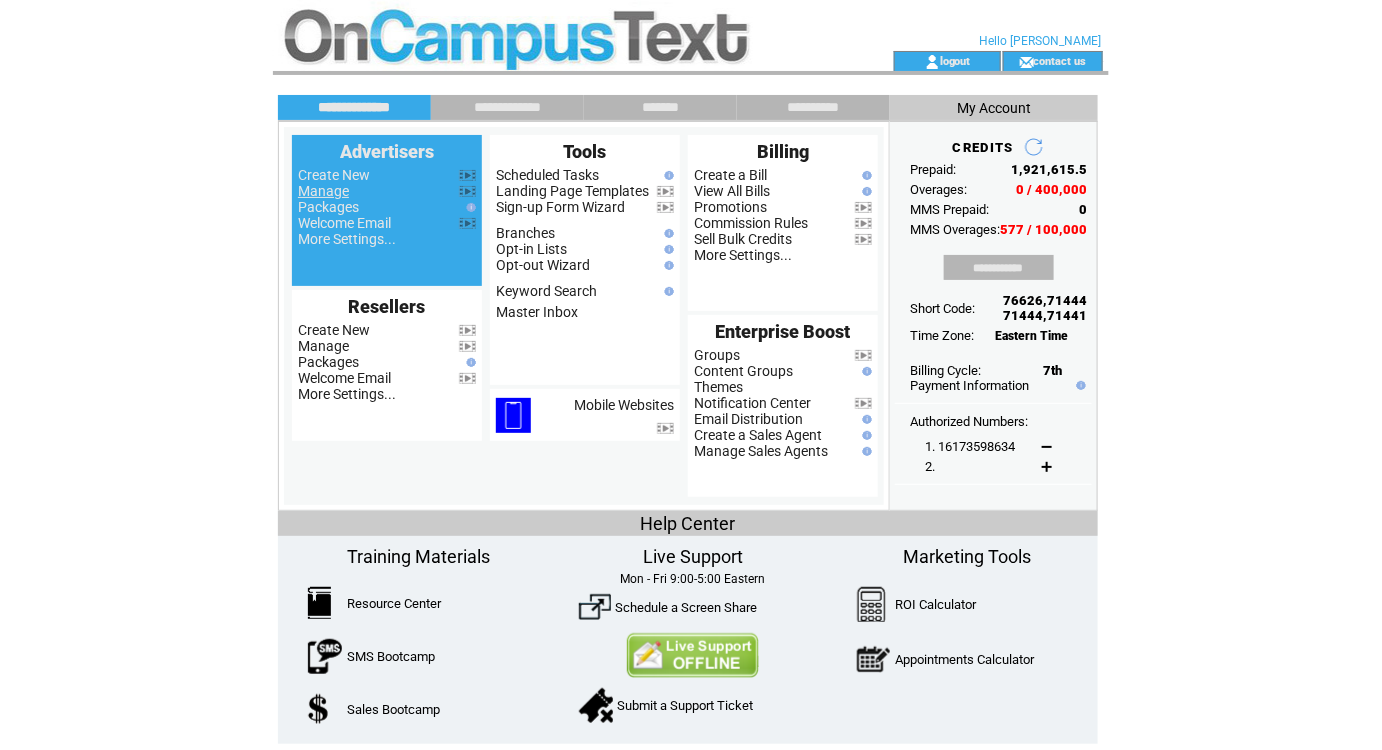 click on "Manage" at bounding box center (323, 191) 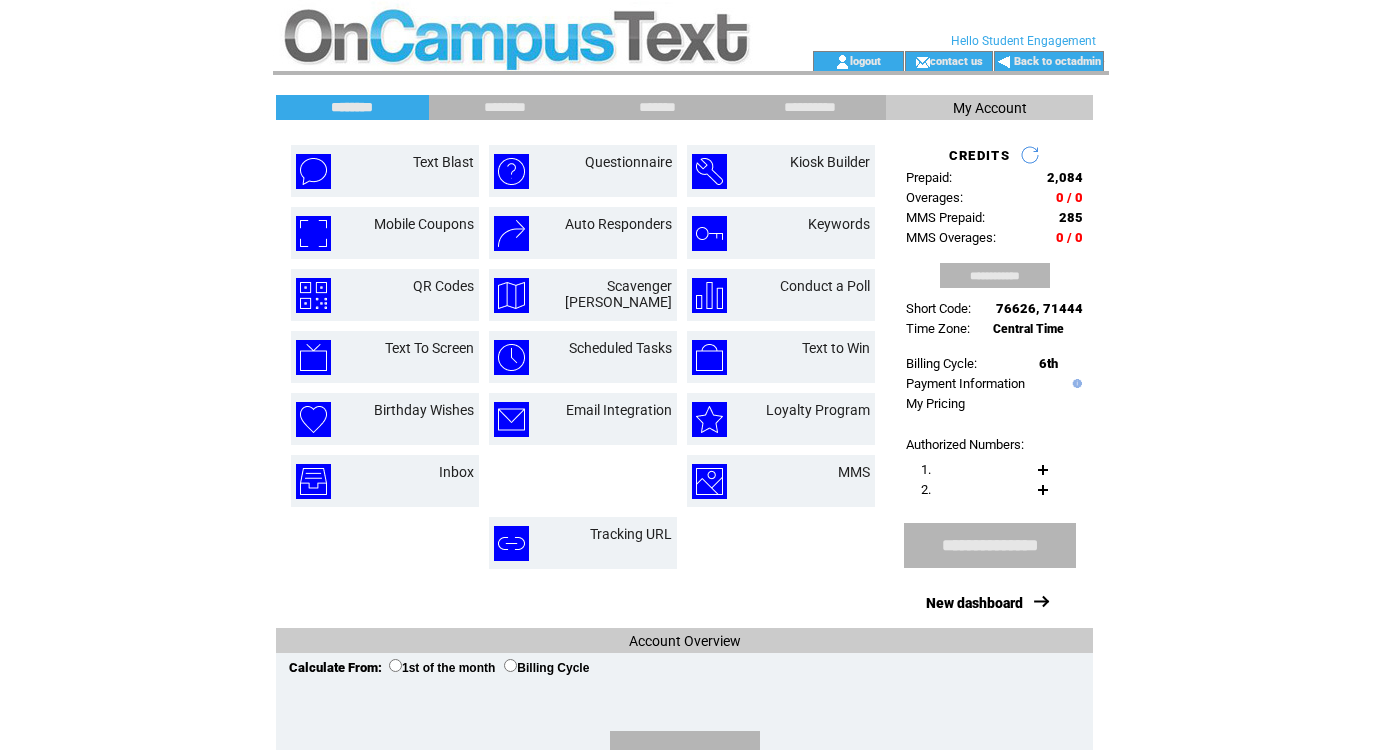scroll, scrollTop: 0, scrollLeft: 0, axis: both 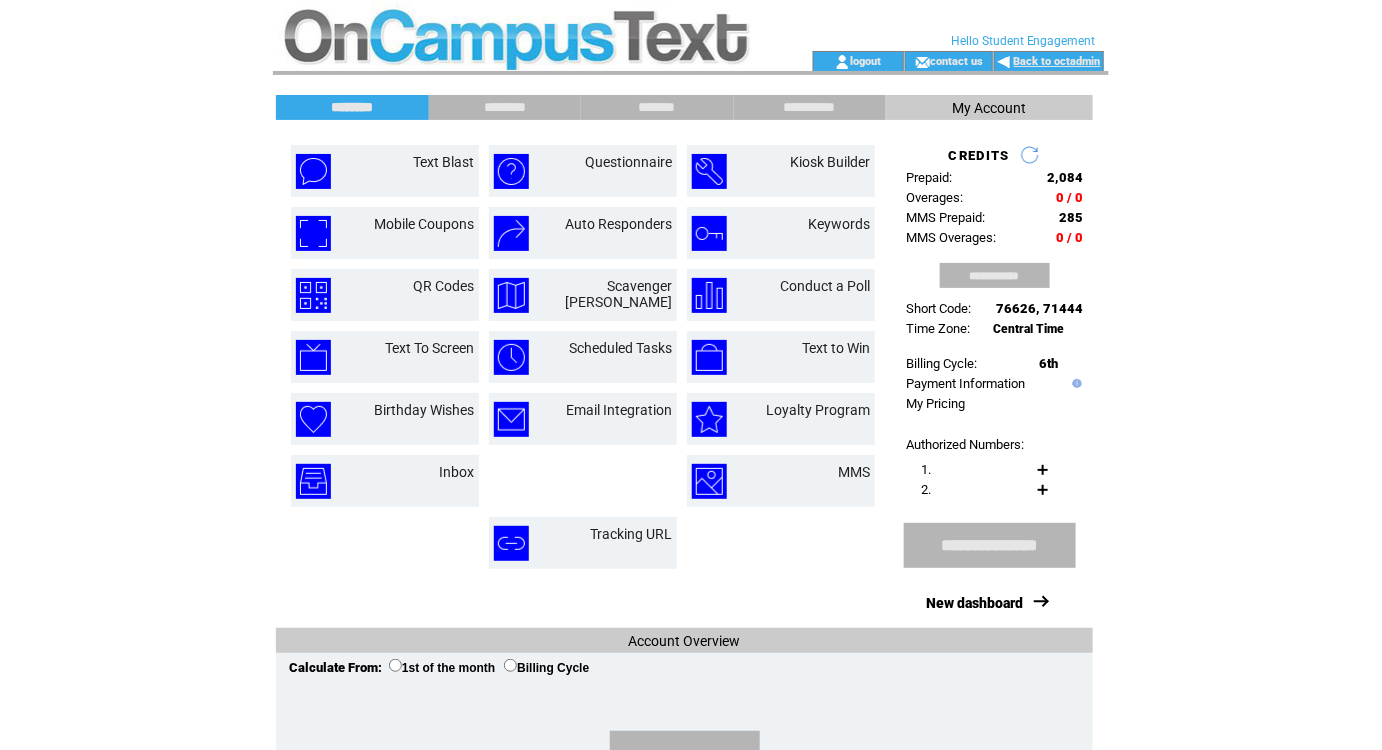 click on "Back to octadmin" at bounding box center [1057, 61] 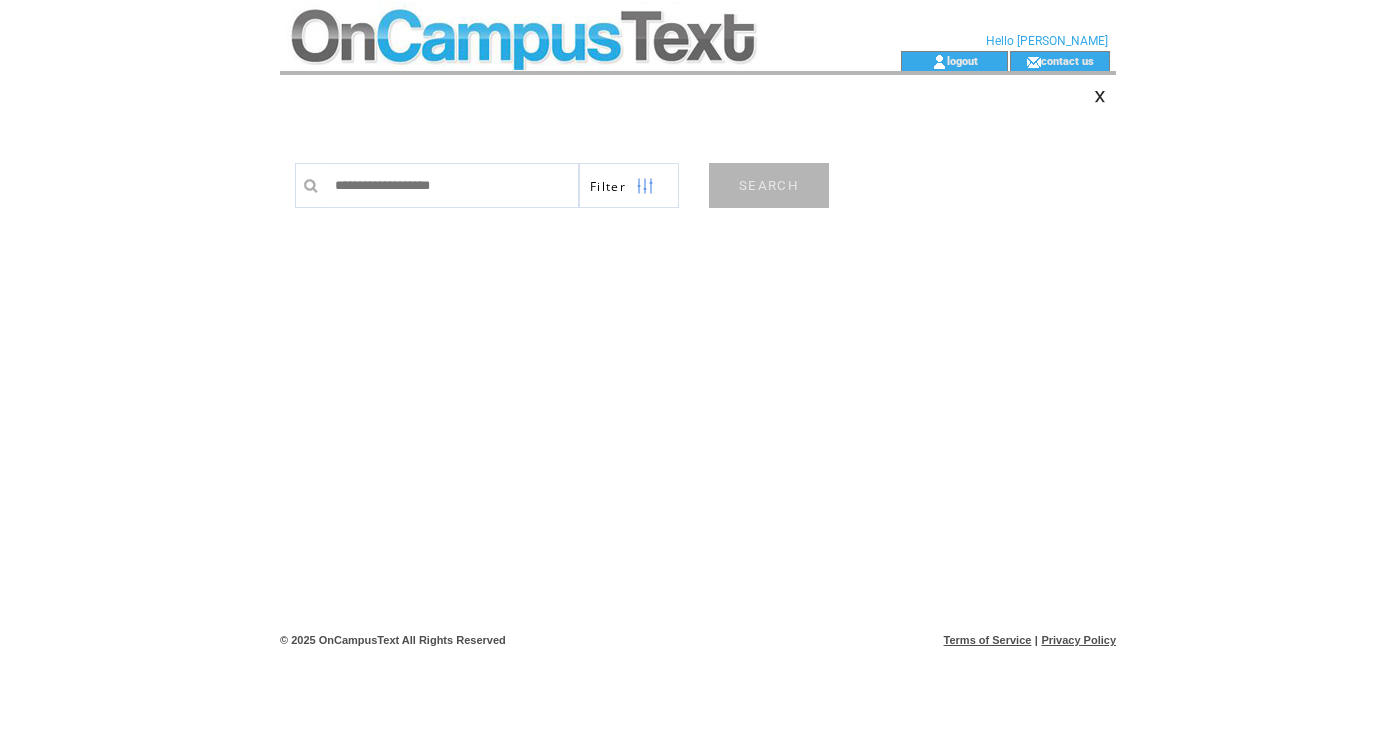 scroll, scrollTop: 0, scrollLeft: 0, axis: both 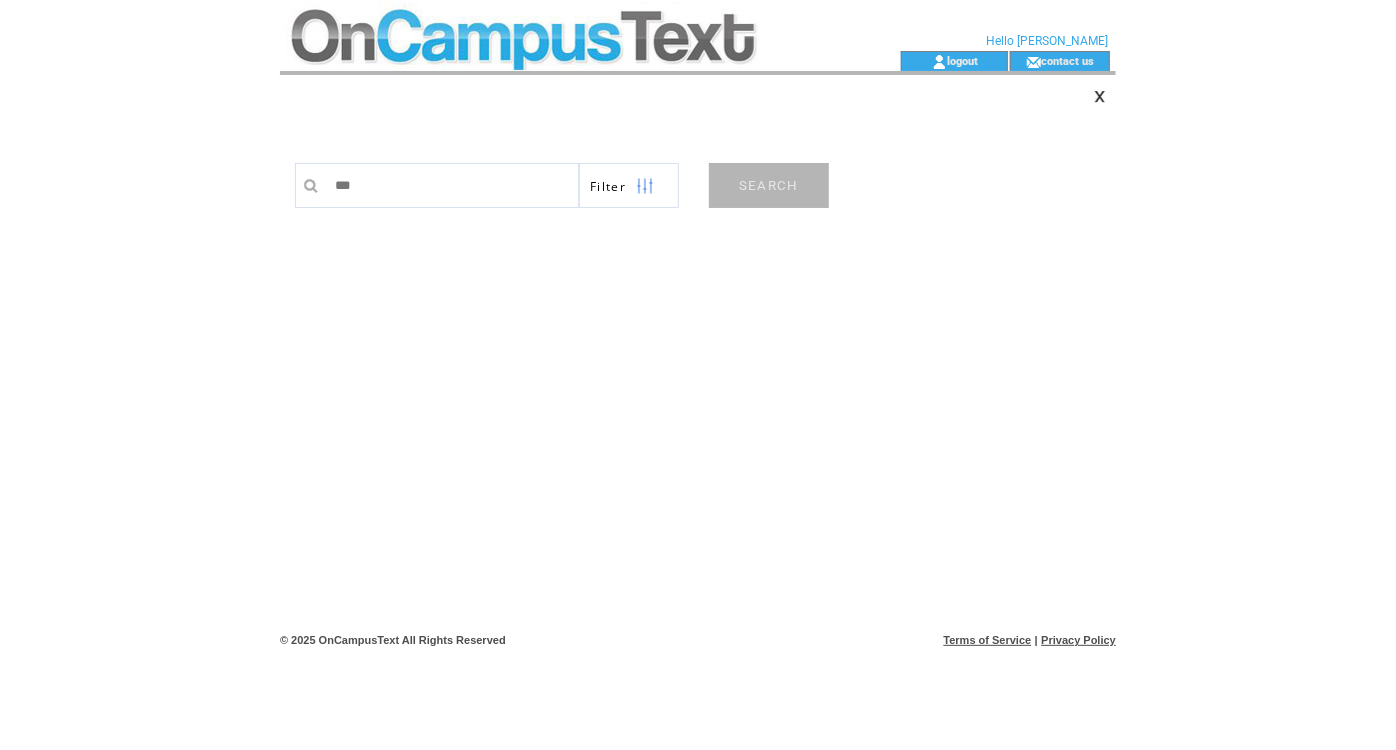 type on "****" 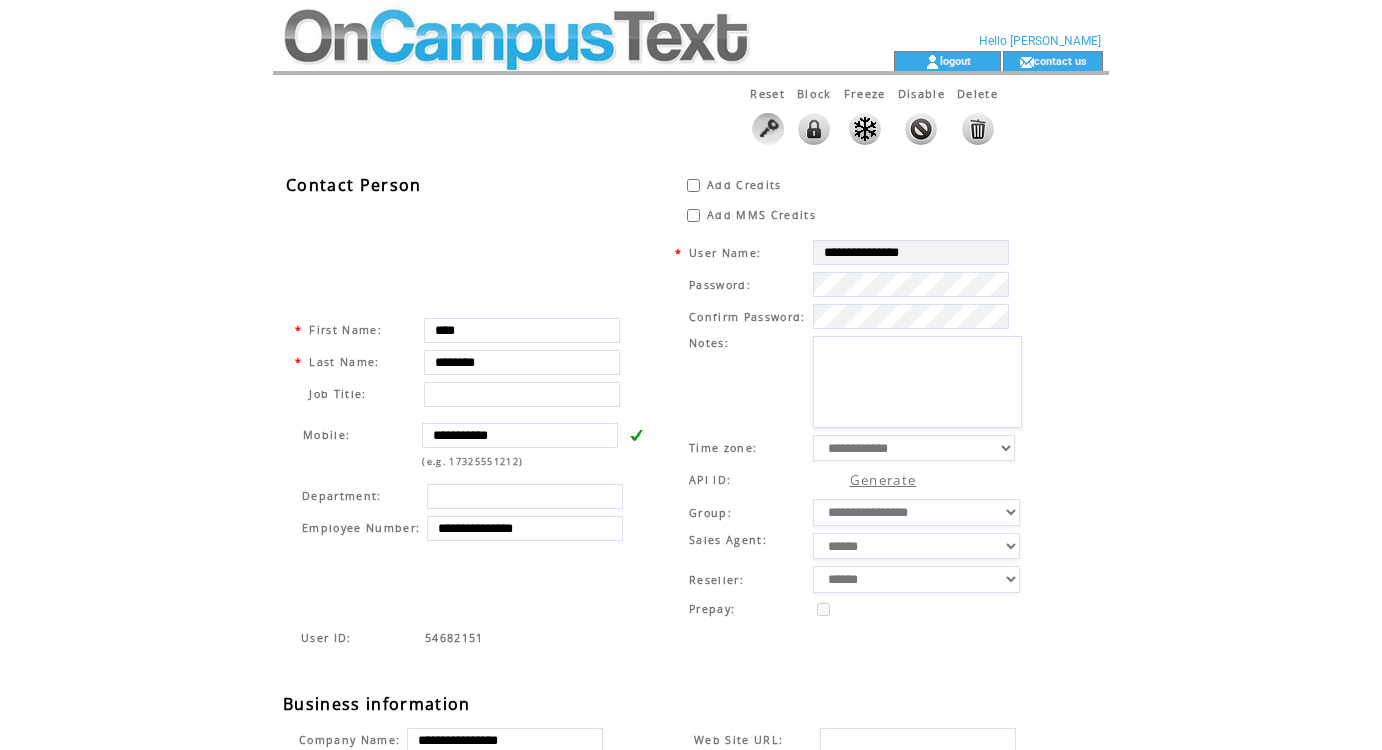 scroll, scrollTop: 0, scrollLeft: 0, axis: both 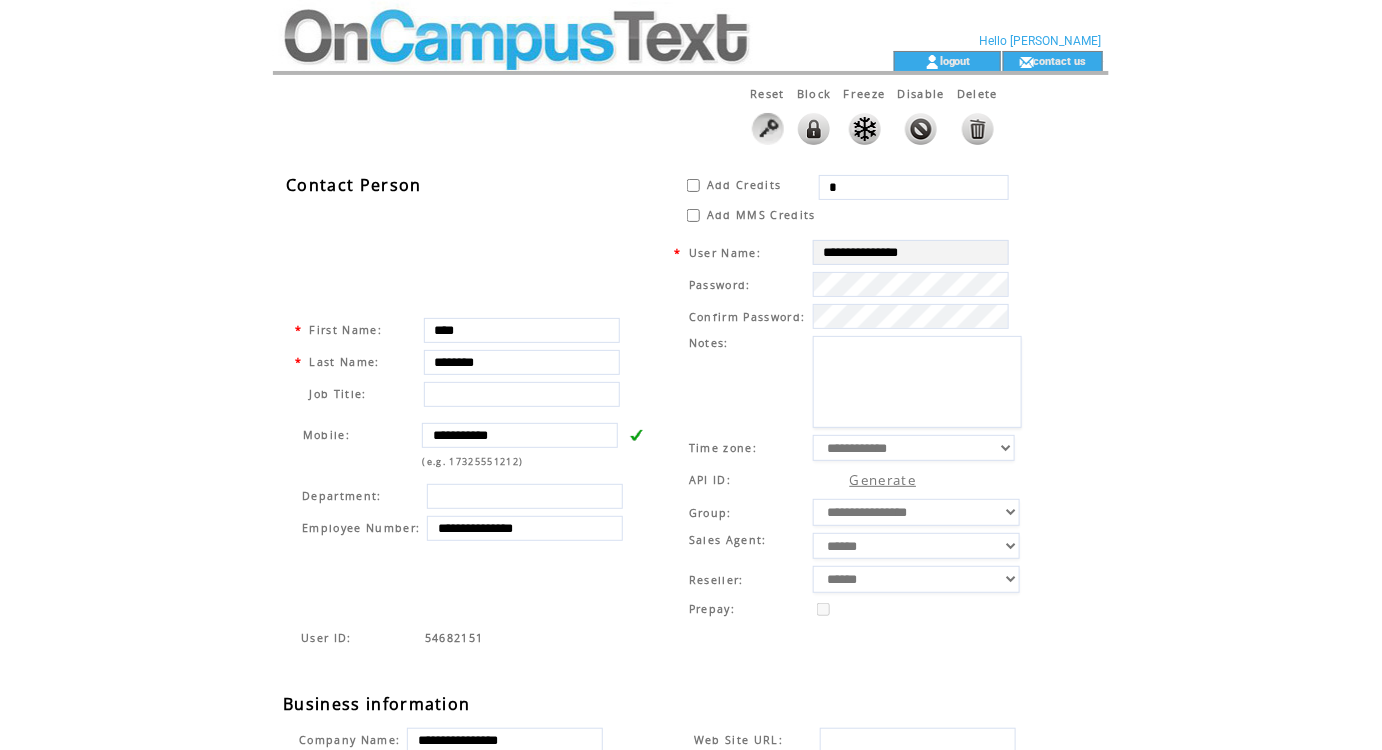 drag, startPoint x: 854, startPoint y: 184, endPoint x: 794, endPoint y: 201, distance: 62.361847 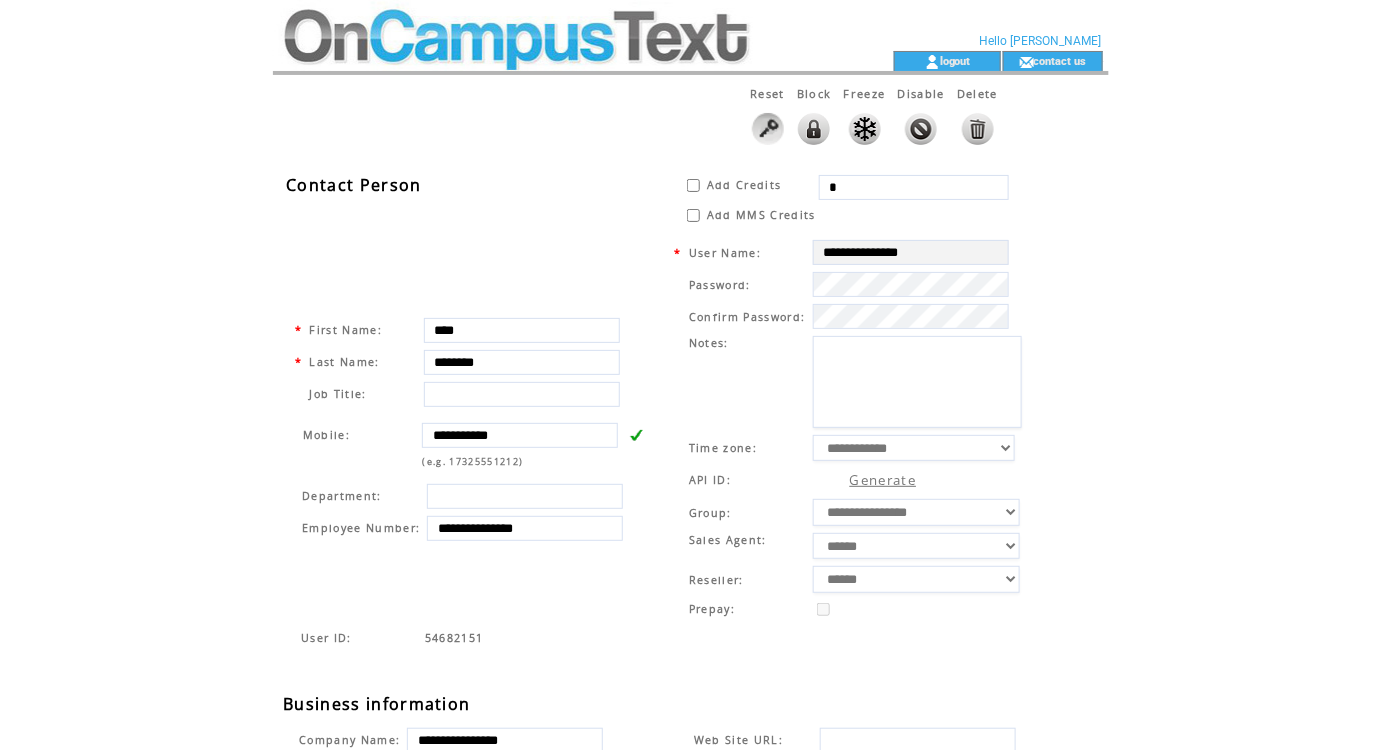 click on "Contact Person Add Credits *
Add MMS Credits *" at bounding box center [663, 200] 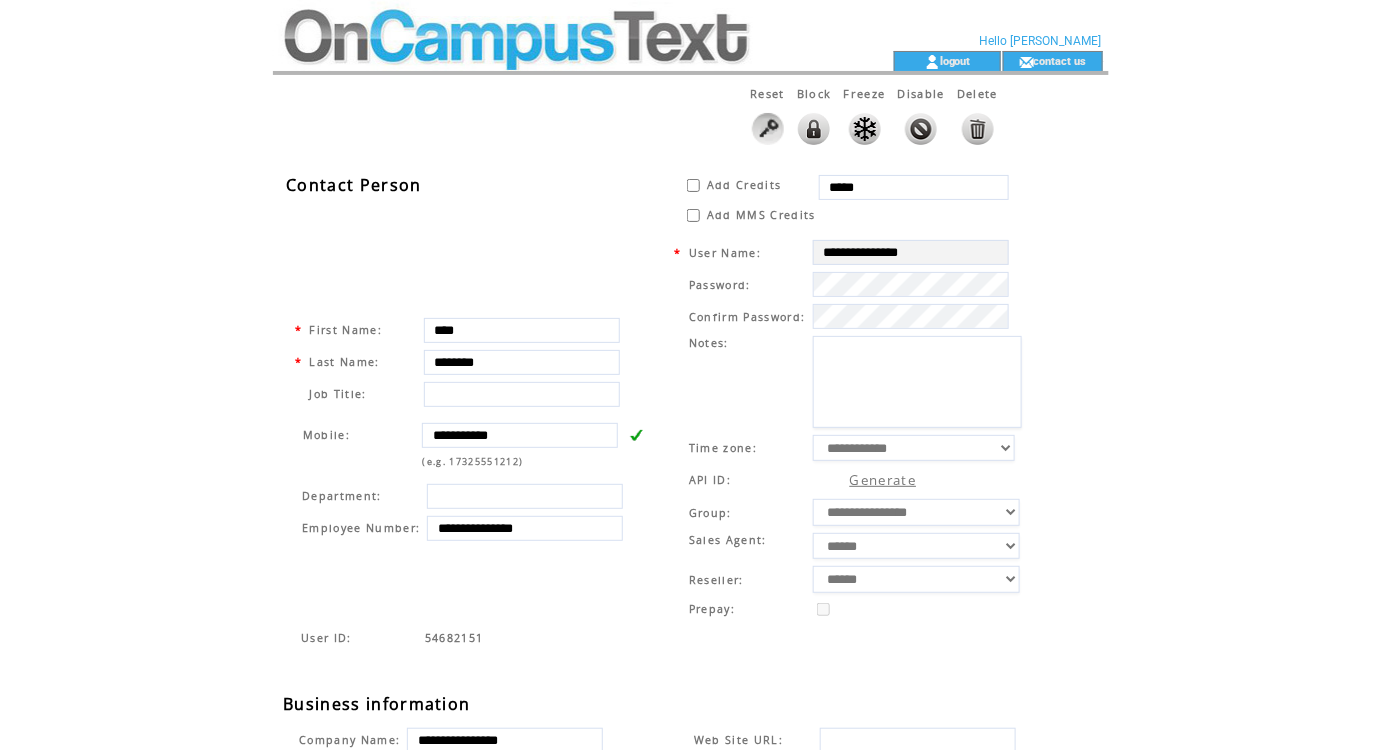 type on "*****" 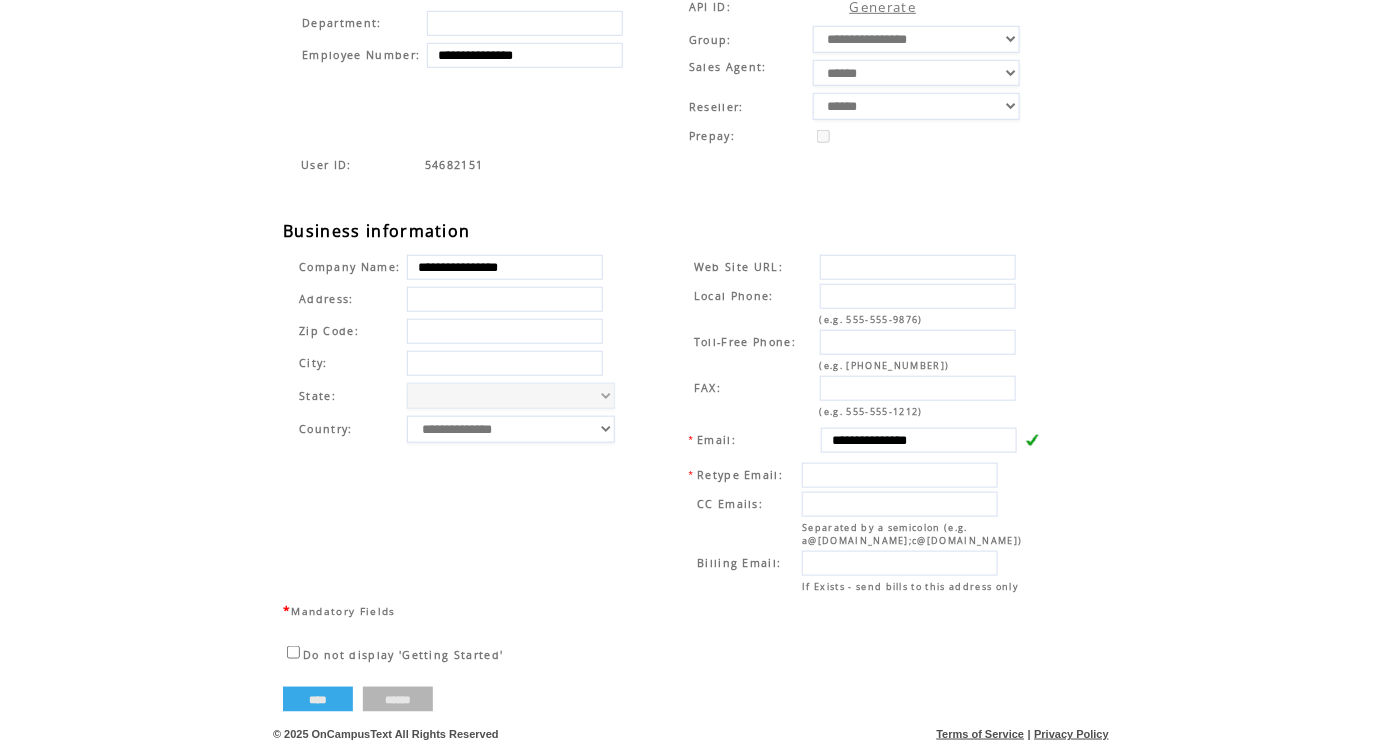 click on "****" at bounding box center (318, 699) 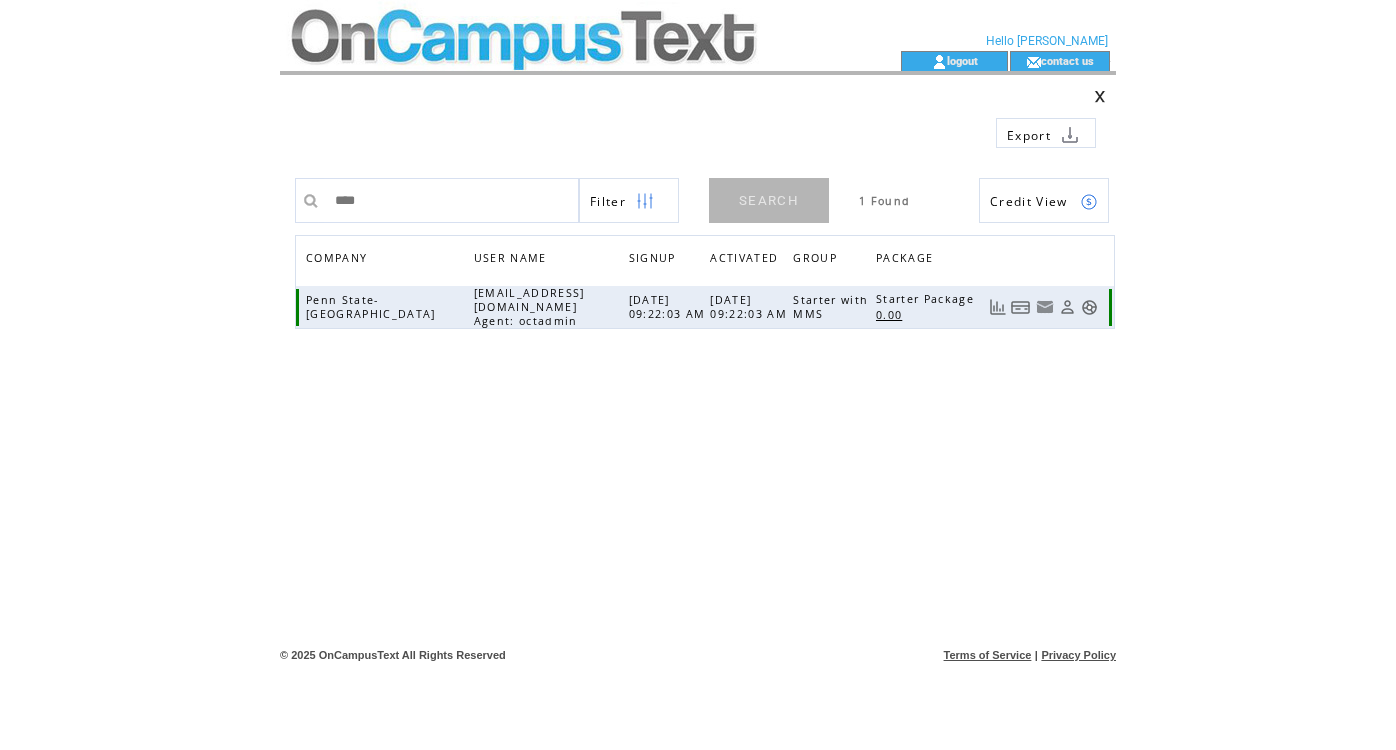 scroll, scrollTop: 0, scrollLeft: 0, axis: both 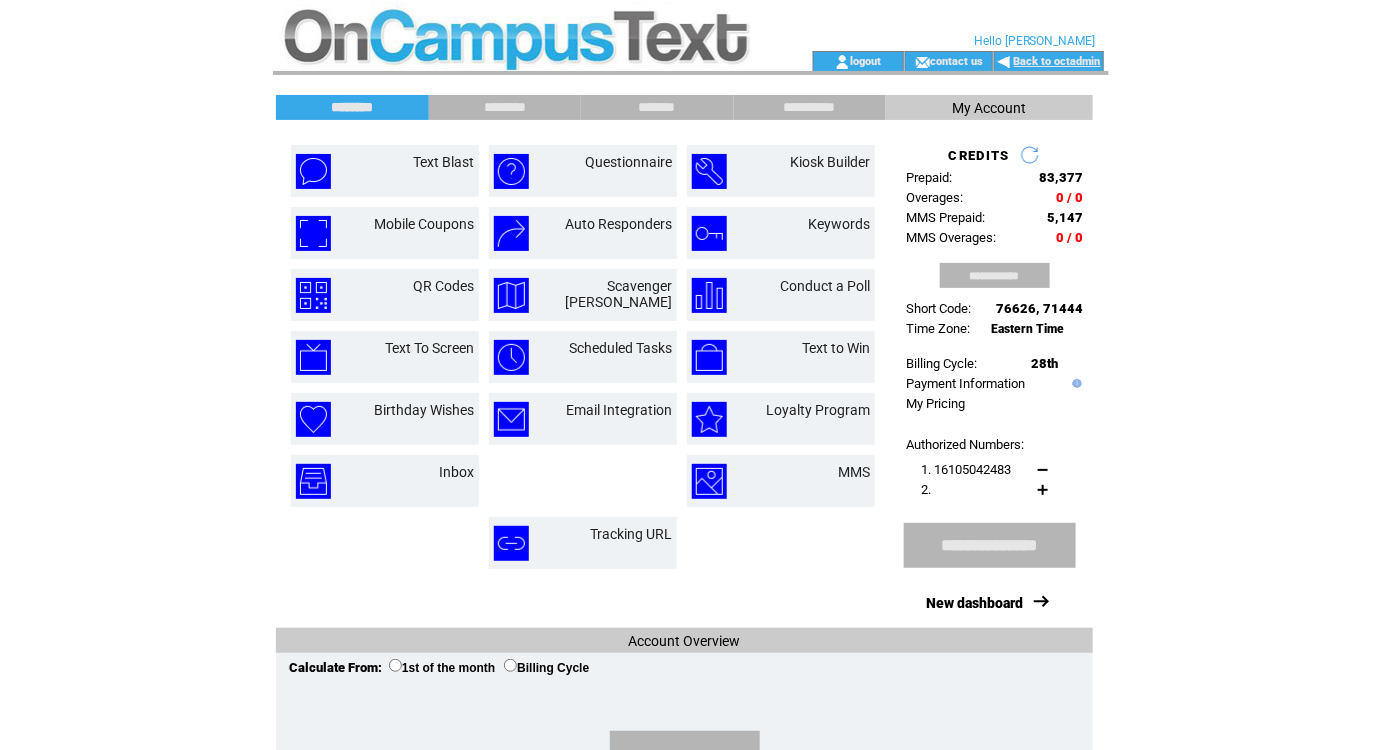 click on "Back to octadmin" at bounding box center [1057, 61] 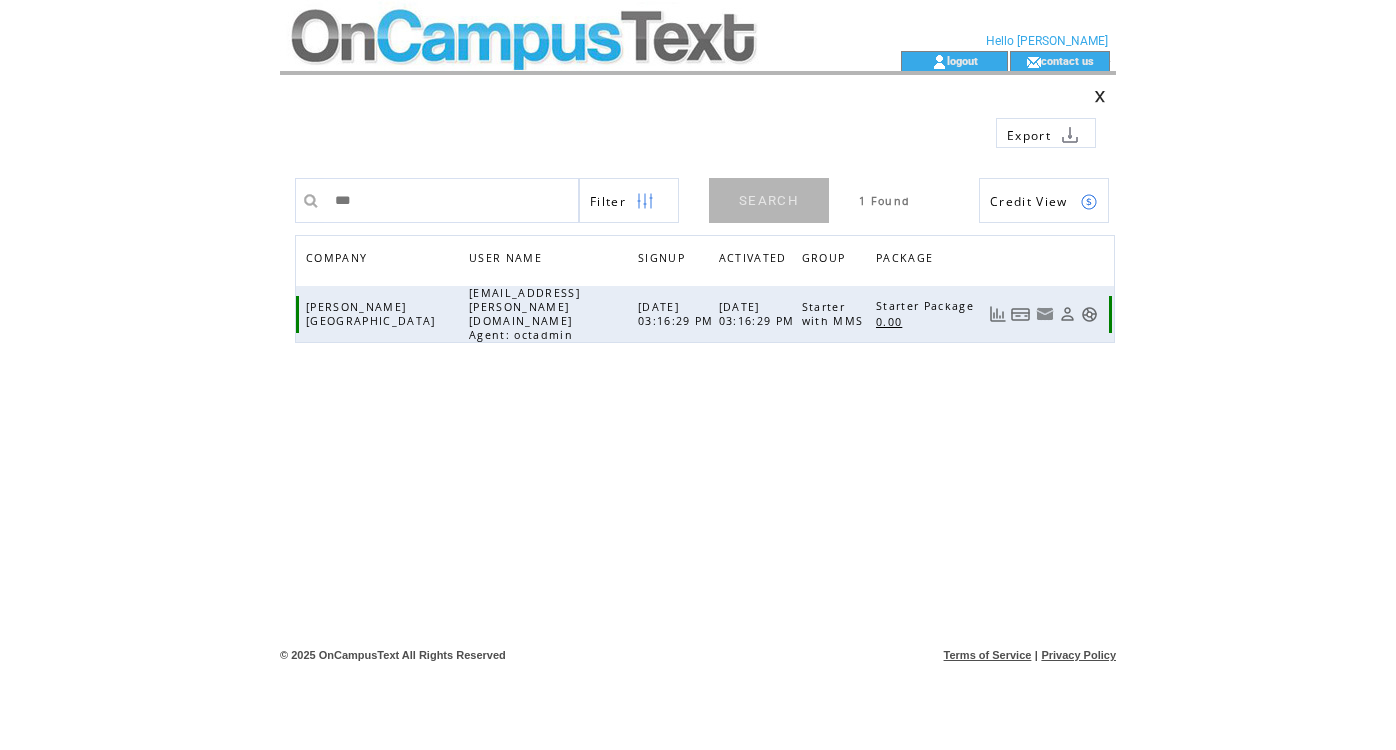scroll, scrollTop: 0, scrollLeft: 0, axis: both 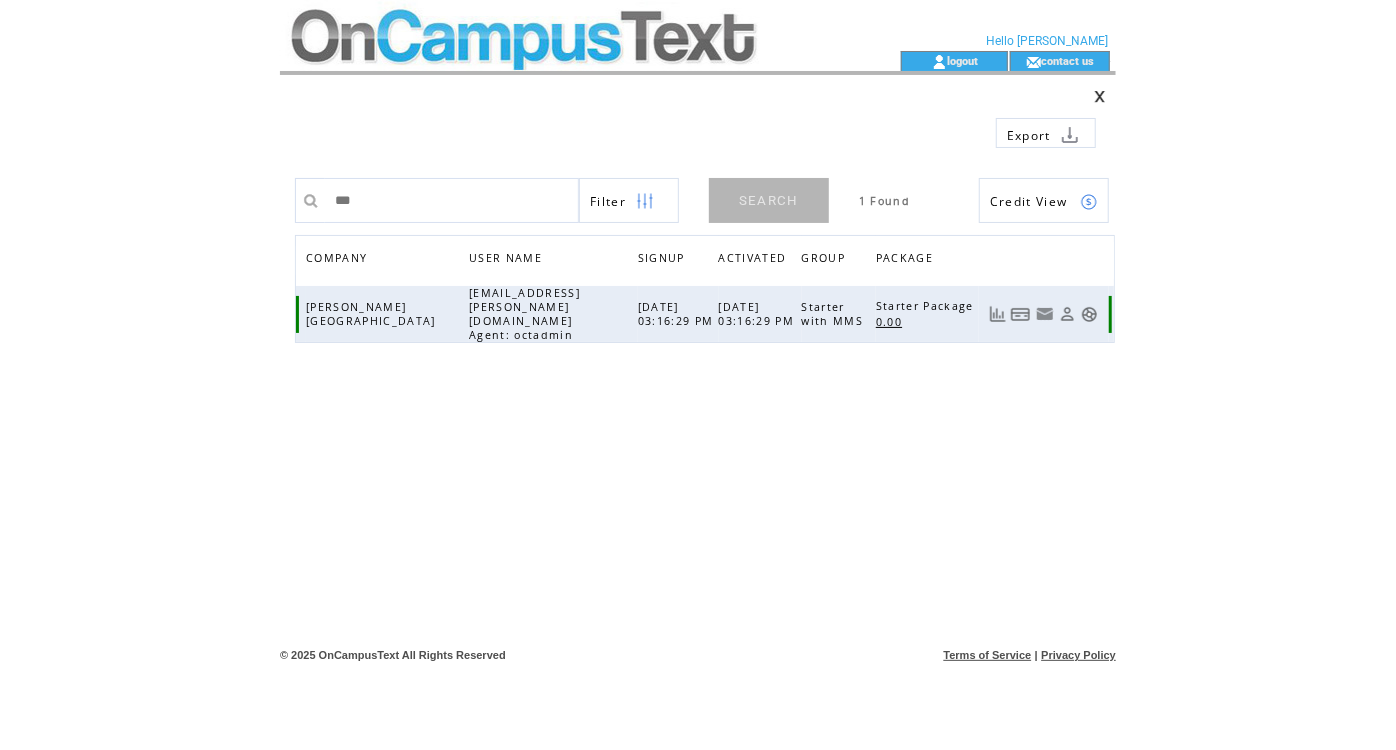 click at bounding box center [1089, 314] 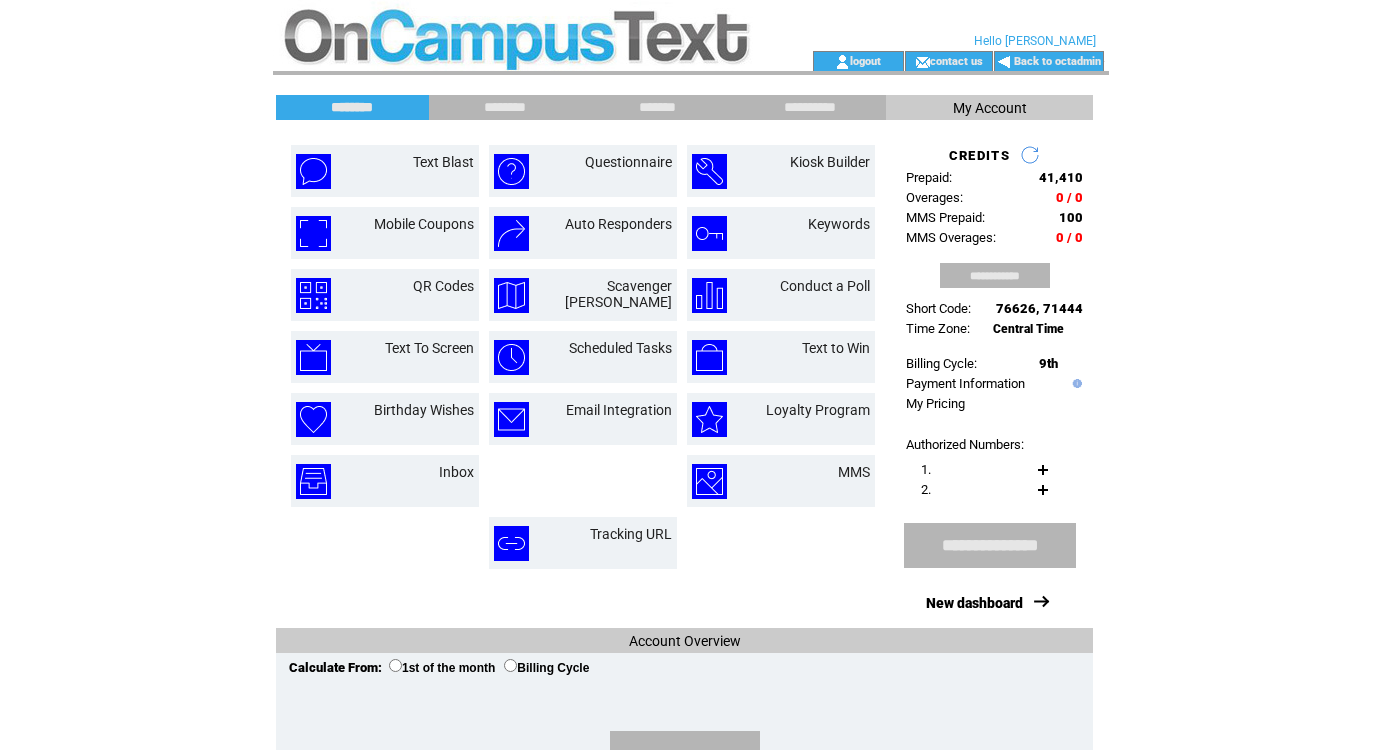 scroll, scrollTop: 0, scrollLeft: 0, axis: both 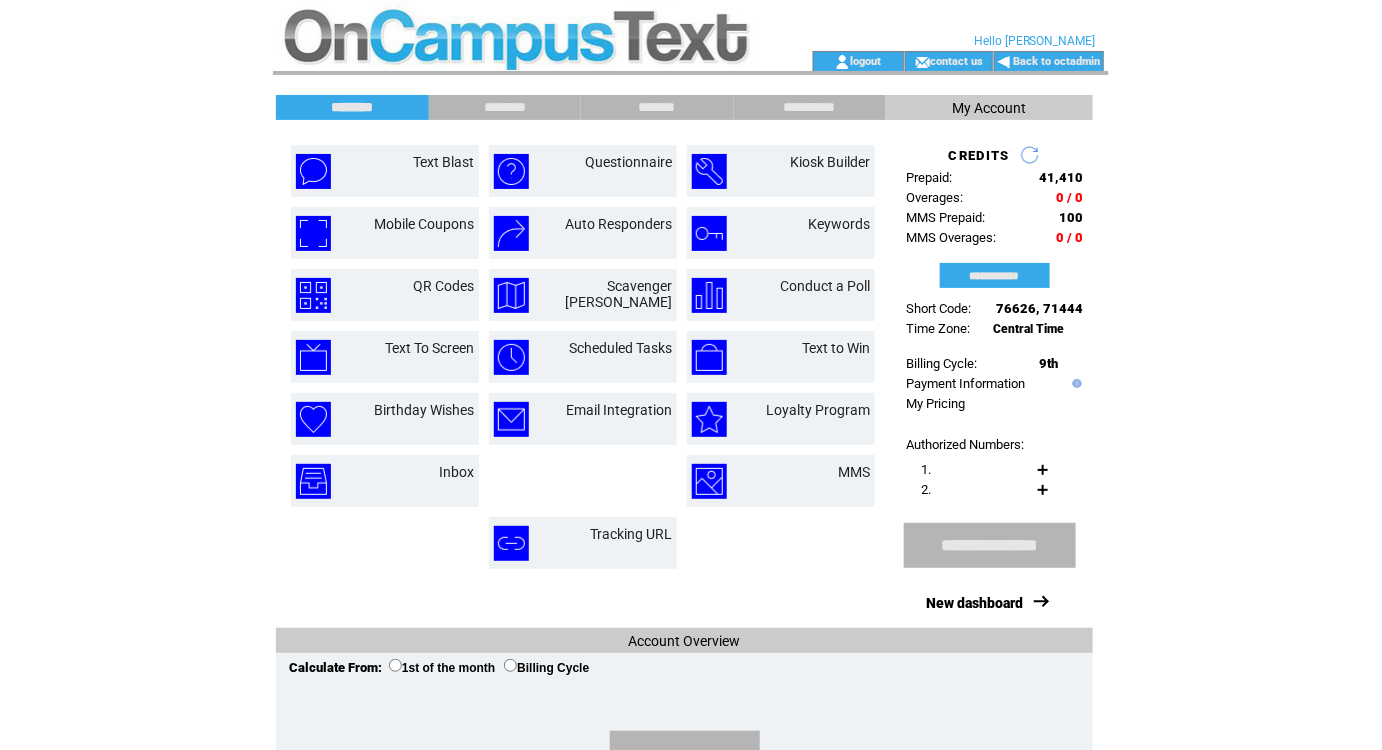 click on "**********" at bounding box center (995, 275) 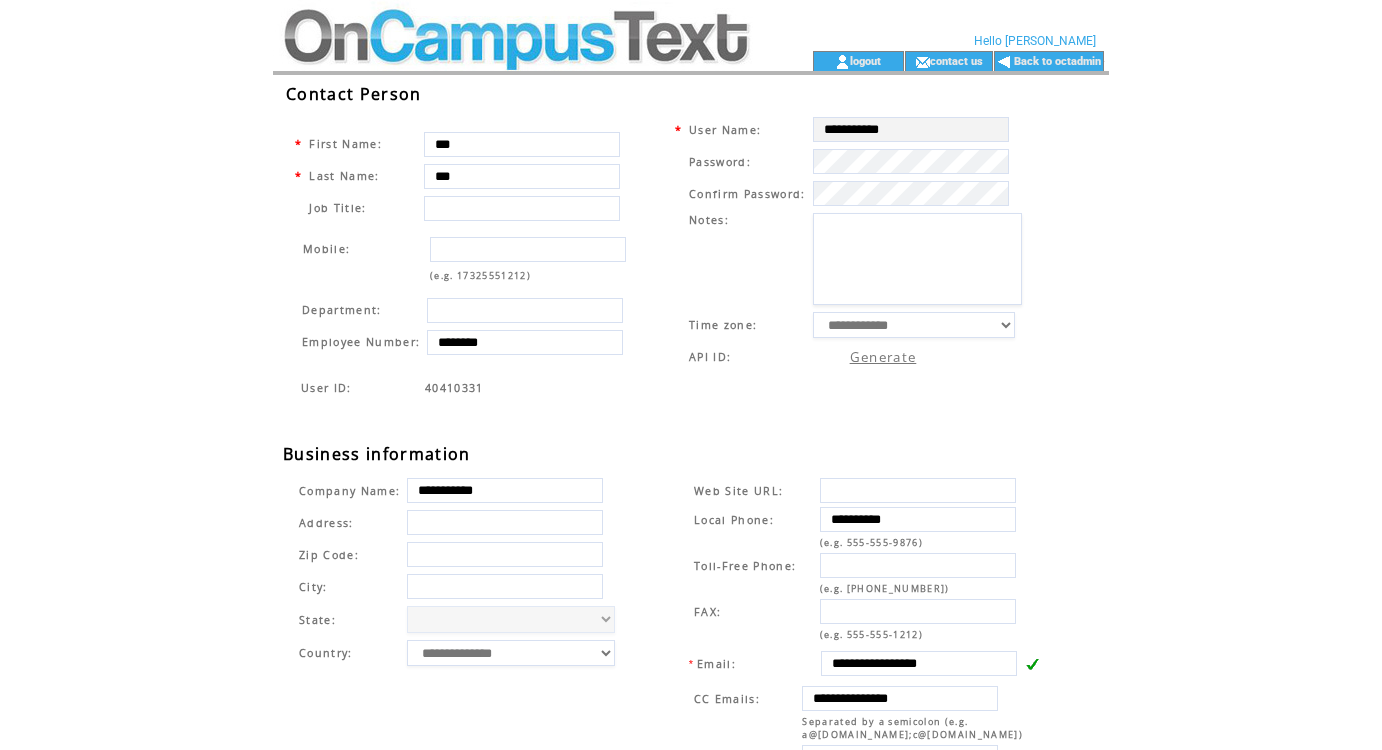 scroll, scrollTop: 0, scrollLeft: 0, axis: both 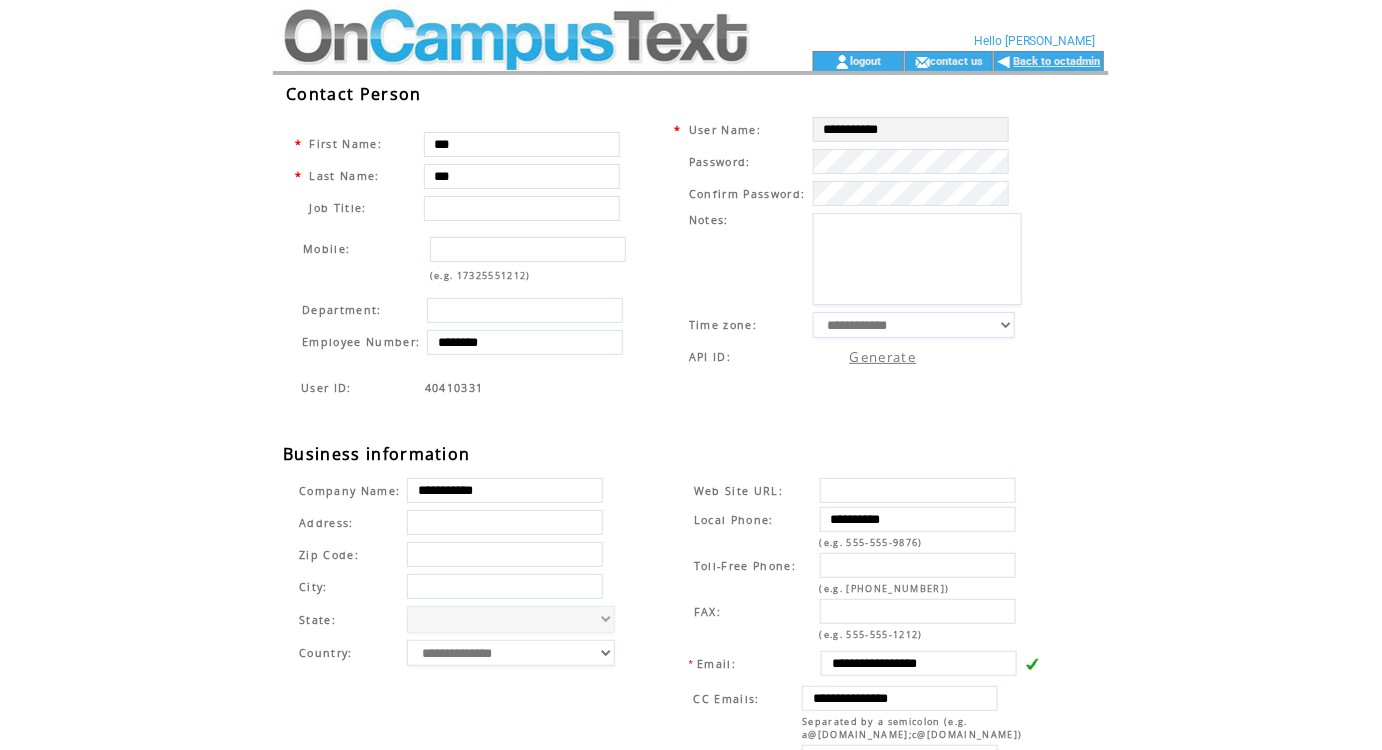 click on "Back to octadmin" at bounding box center (1057, 61) 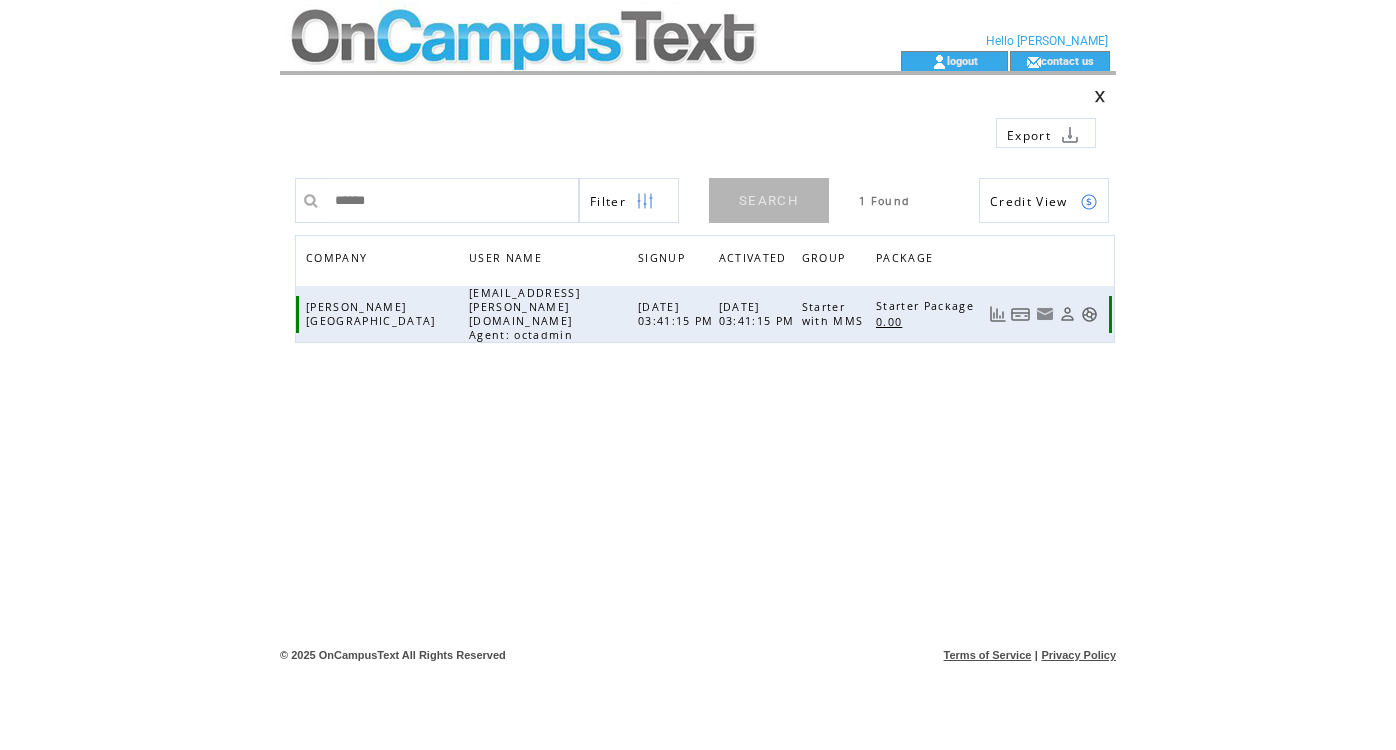 scroll, scrollTop: 0, scrollLeft: 0, axis: both 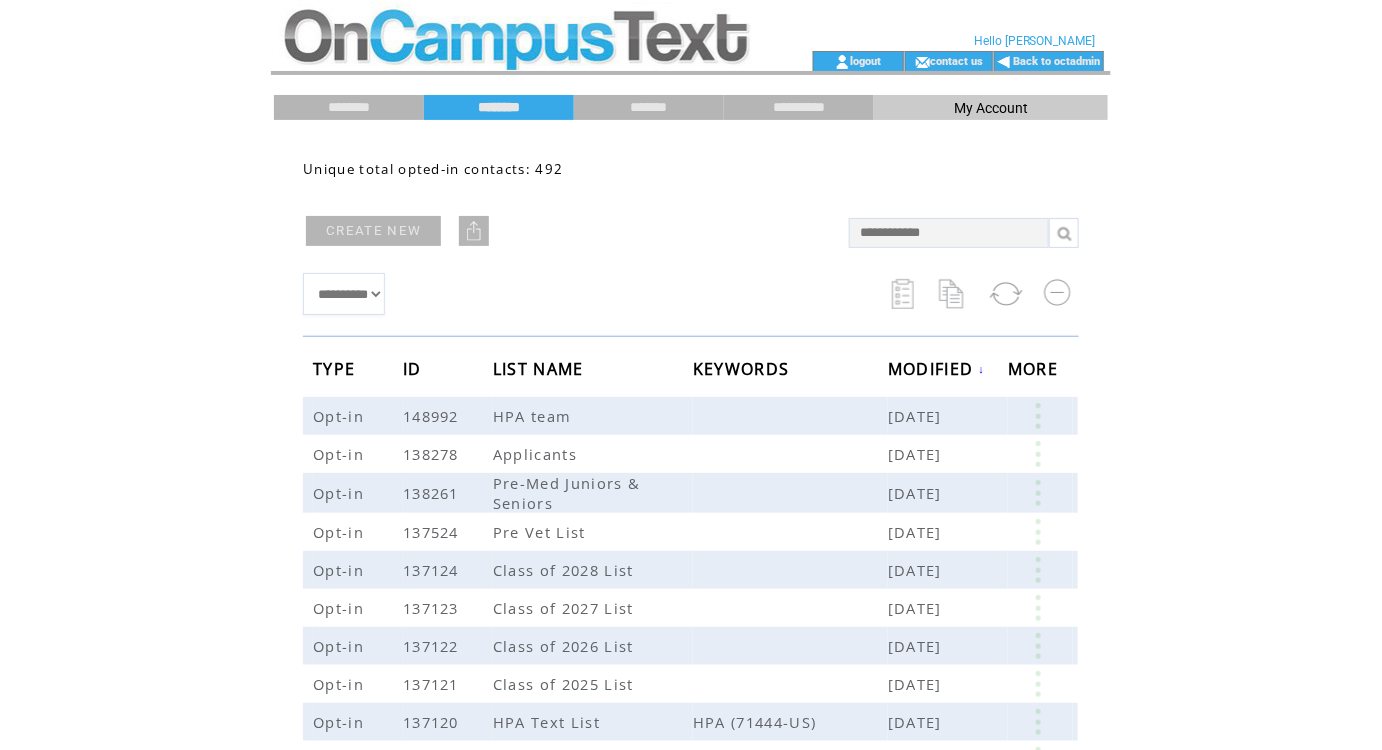click at bounding box center (515, 25) 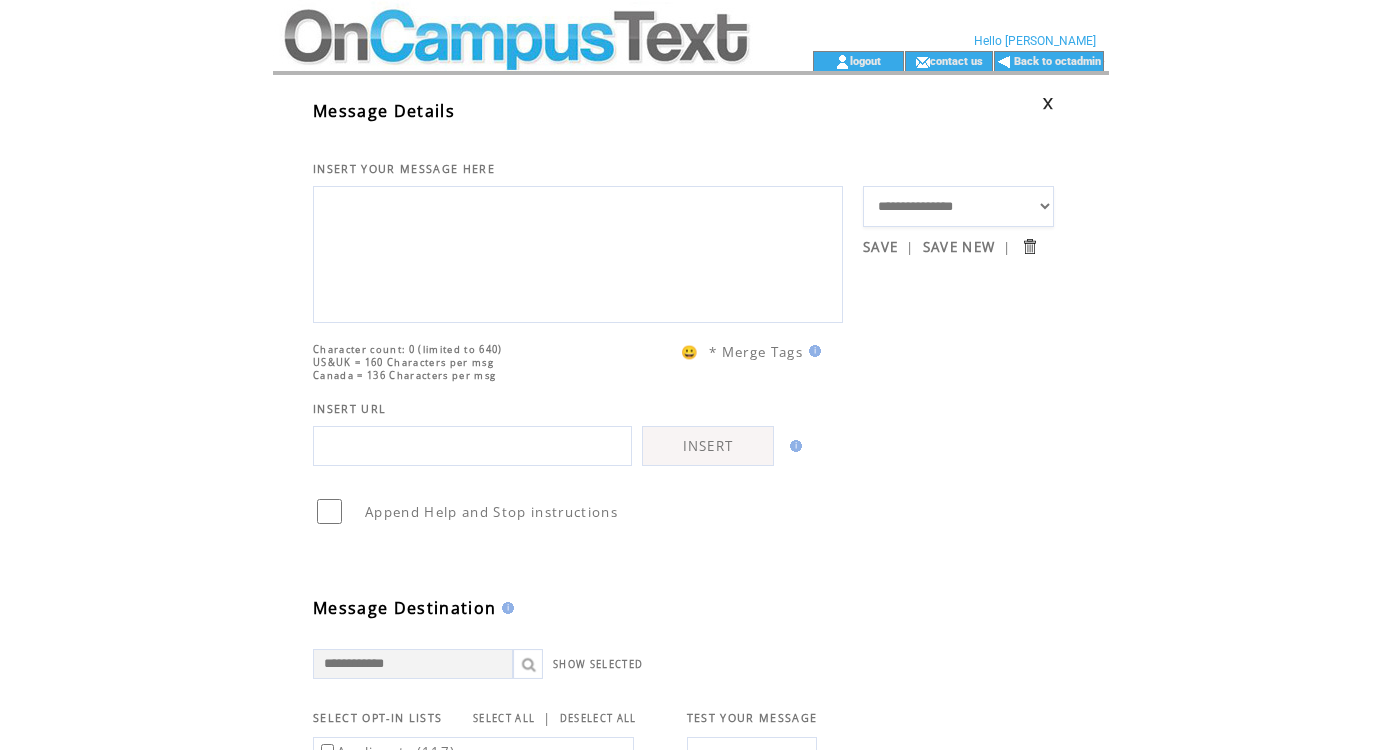 scroll, scrollTop: 0, scrollLeft: 0, axis: both 